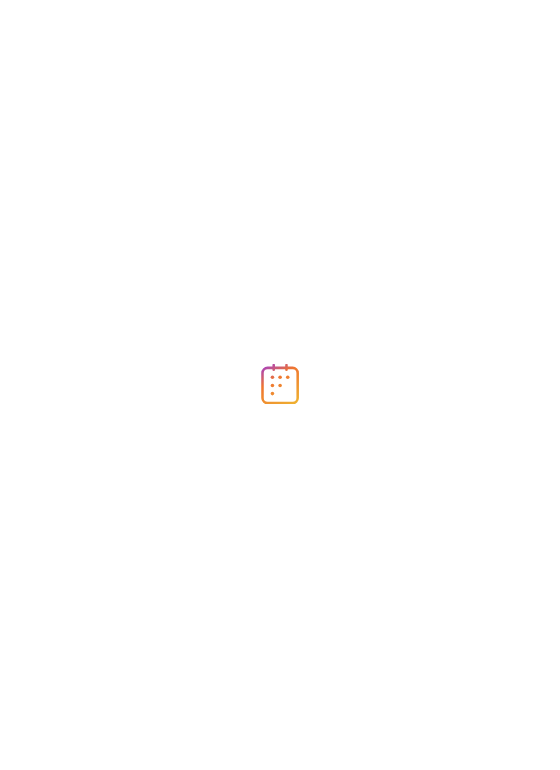 scroll, scrollTop: 0, scrollLeft: 0, axis: both 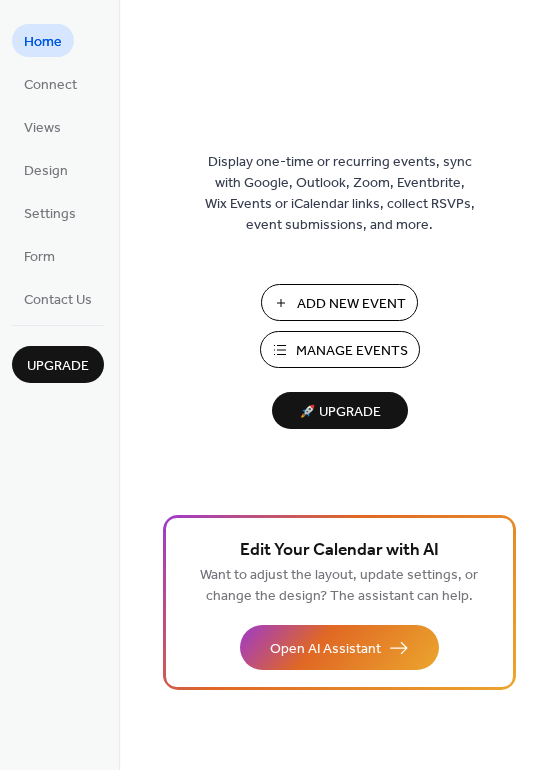 click on "Manage Events" at bounding box center (352, 351) 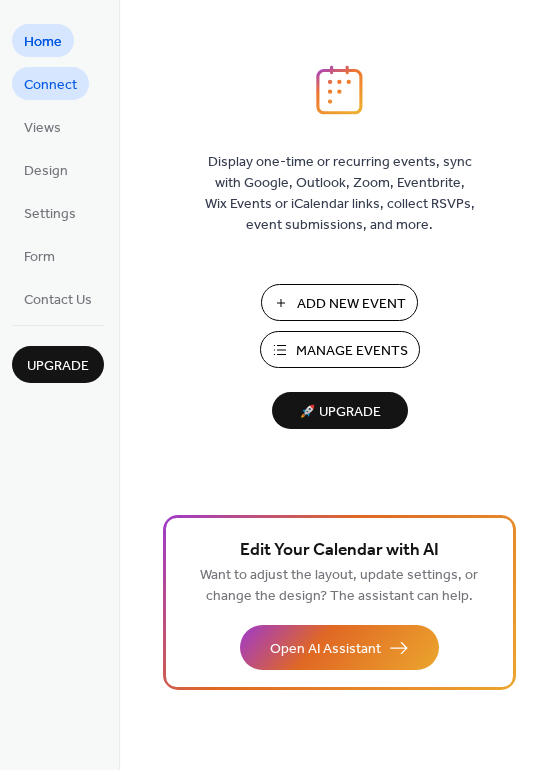 click on "Connect" at bounding box center (50, 85) 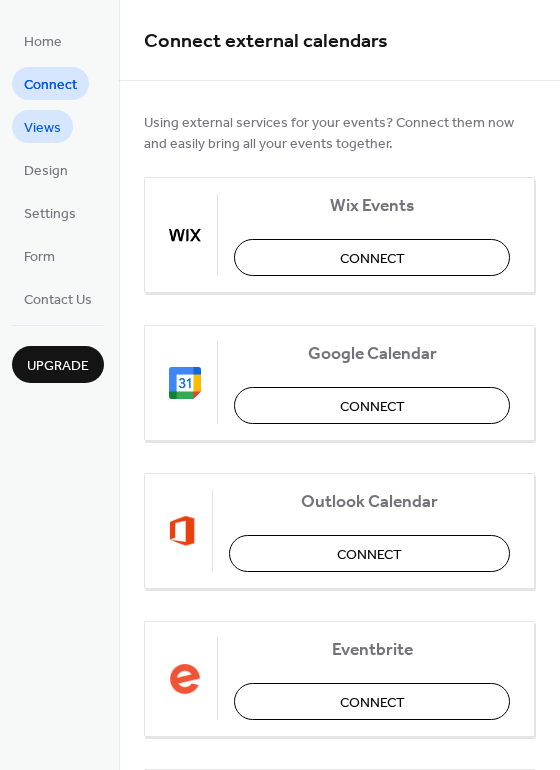 click on "Views" at bounding box center [42, 128] 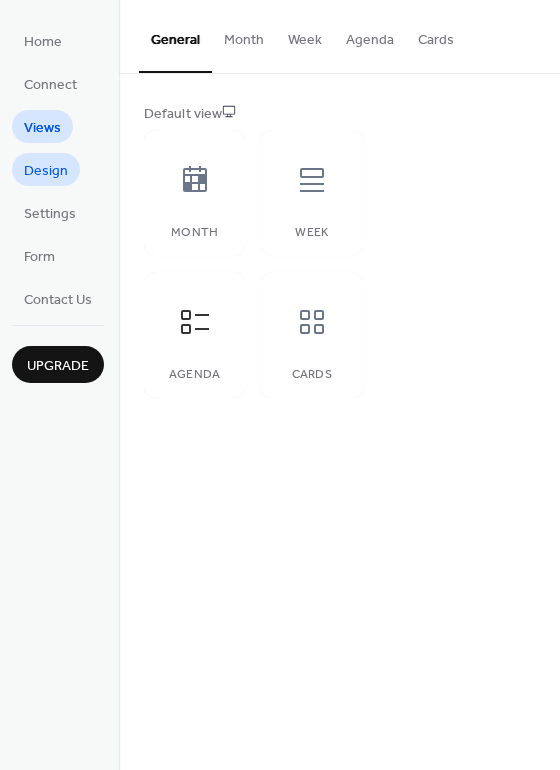 click on "Design" at bounding box center (46, 171) 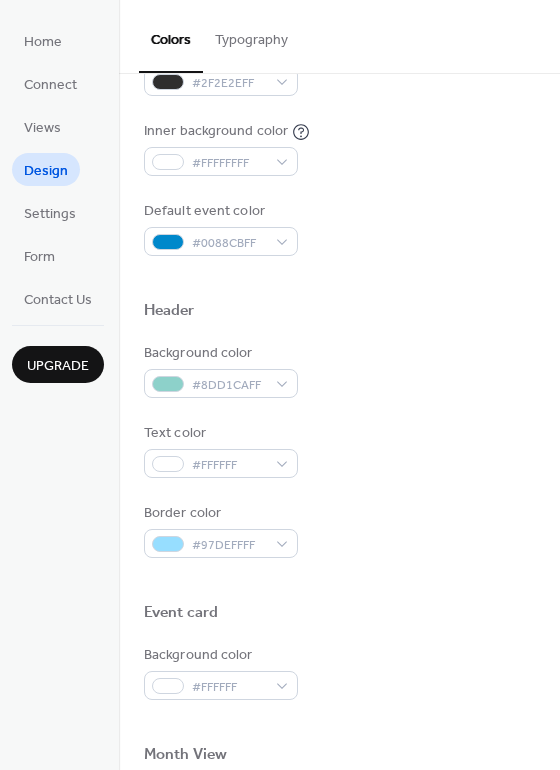 scroll, scrollTop: 854, scrollLeft: 0, axis: vertical 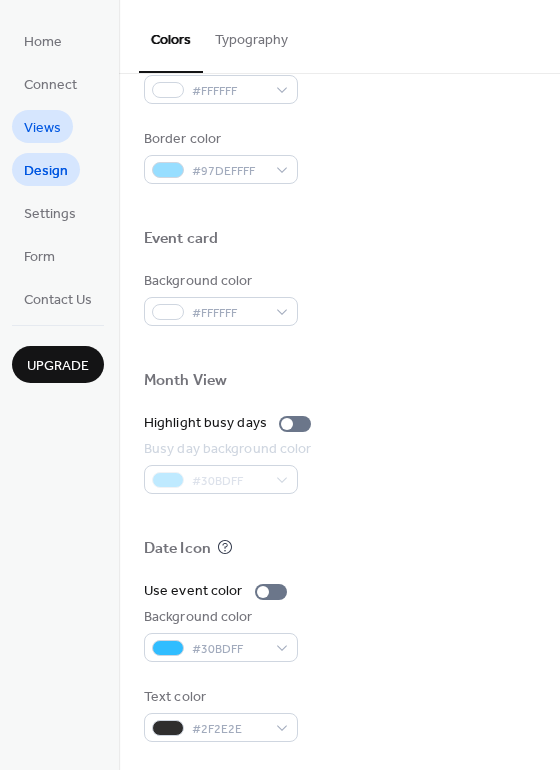 click on "Views" at bounding box center (42, 128) 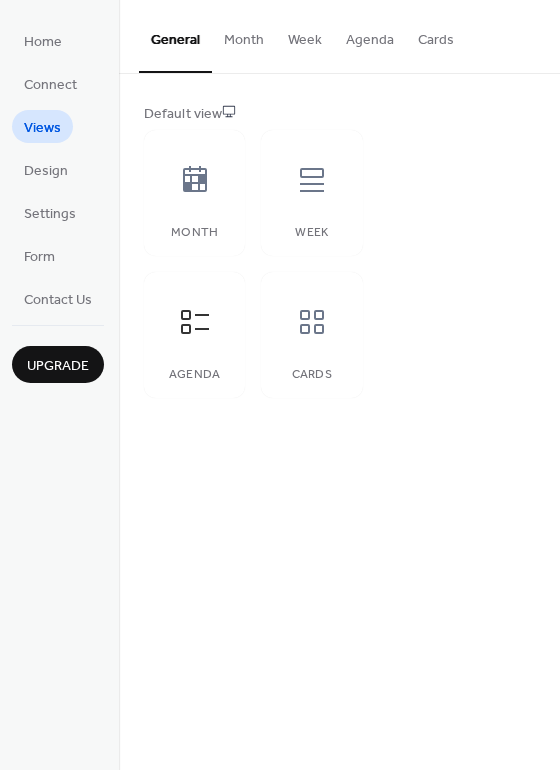 click on "Week" at bounding box center [305, 35] 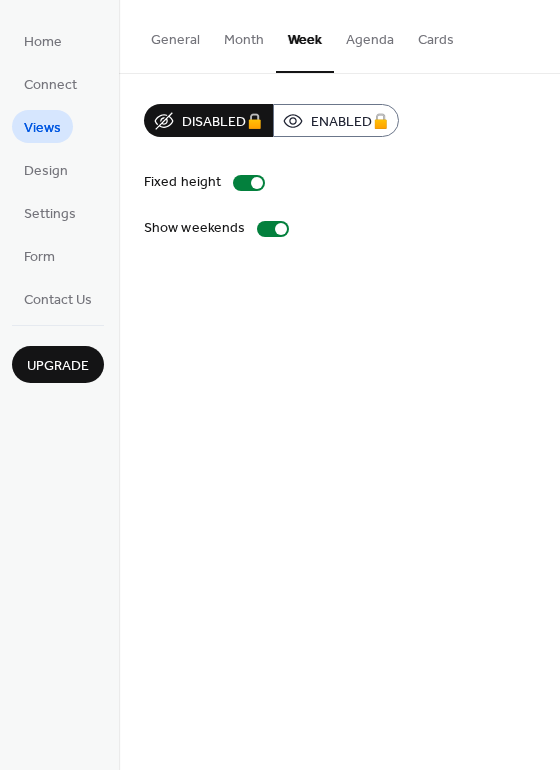 click on "Agenda" at bounding box center [370, 35] 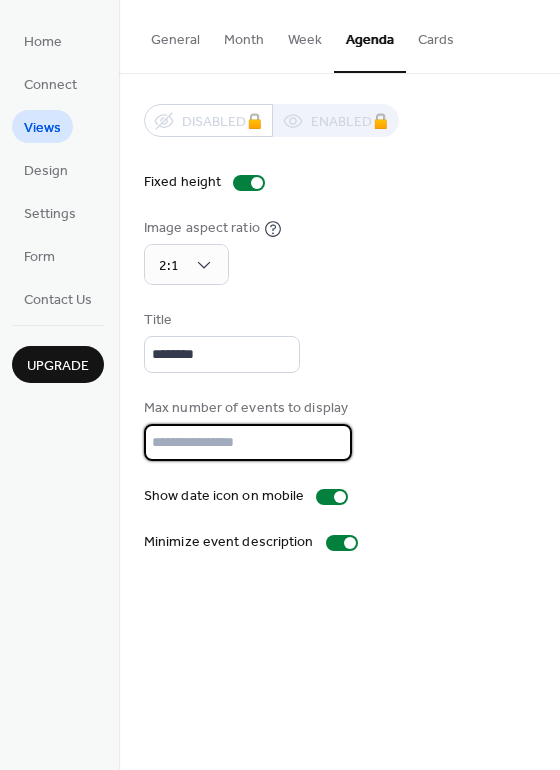 click on "**" at bounding box center (248, 442) 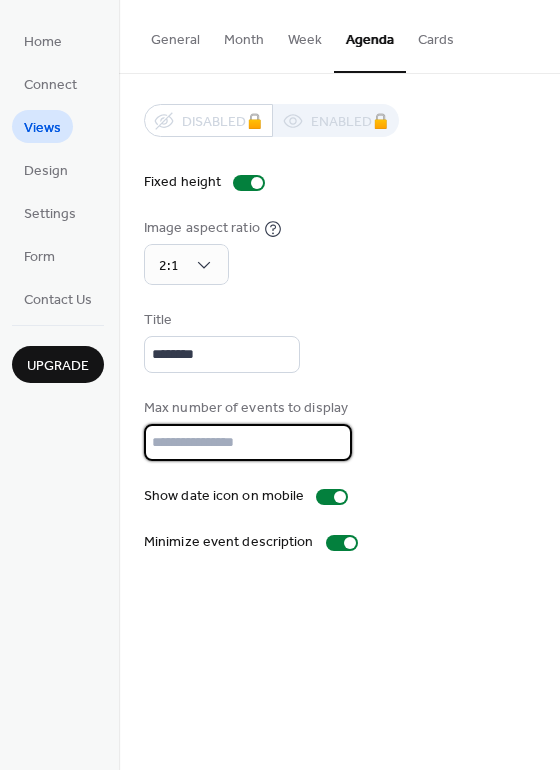 click on "**" at bounding box center (248, 442) 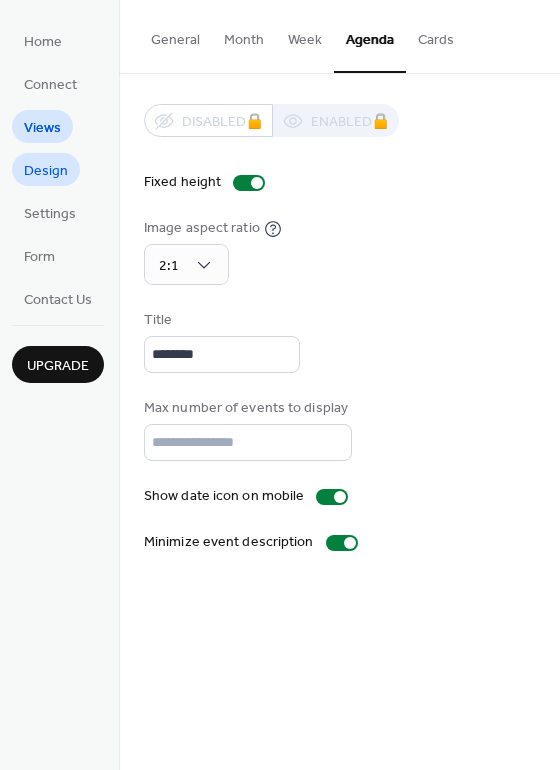 click on "Design" at bounding box center (46, 171) 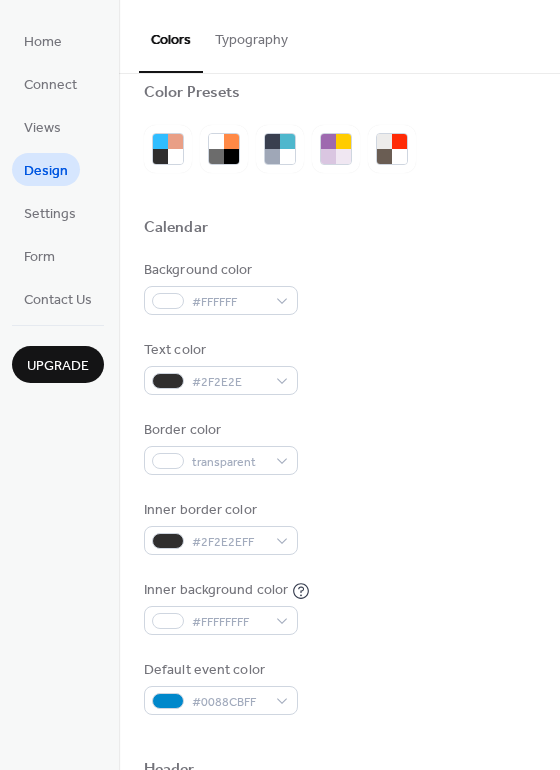 scroll, scrollTop: 0, scrollLeft: 0, axis: both 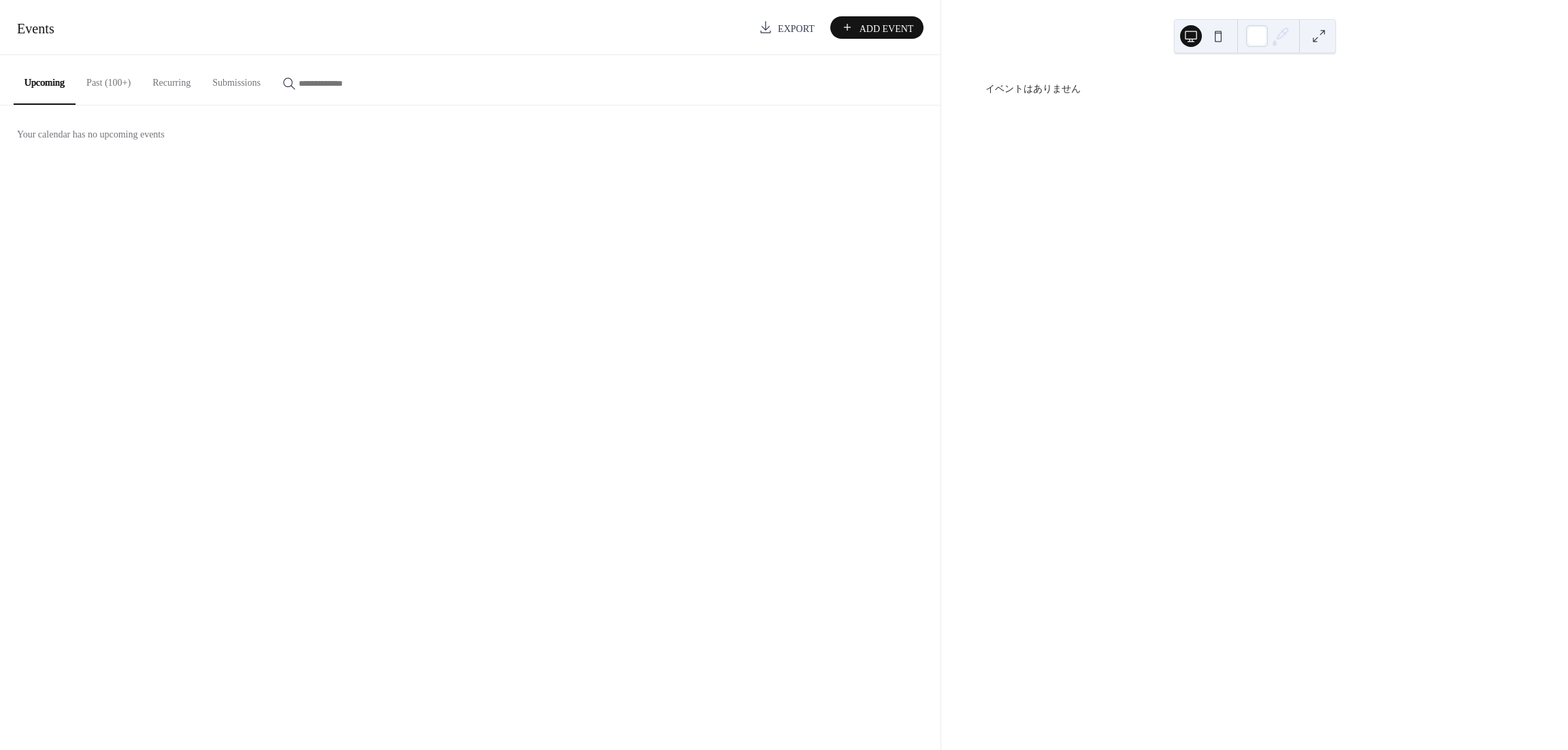 click on "Recurring" at bounding box center (172, 79) 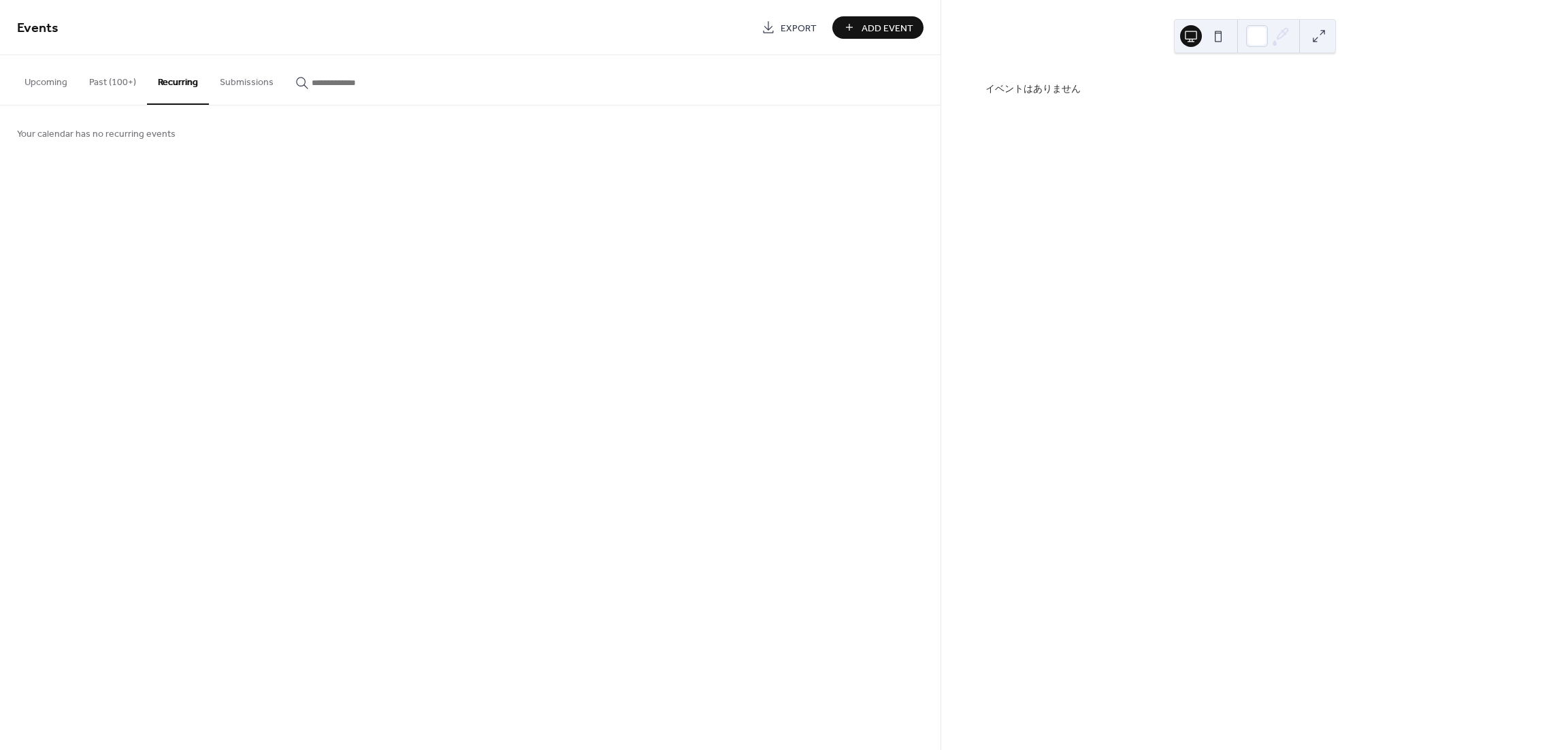 click on "Add Event" at bounding box center [878, 27] 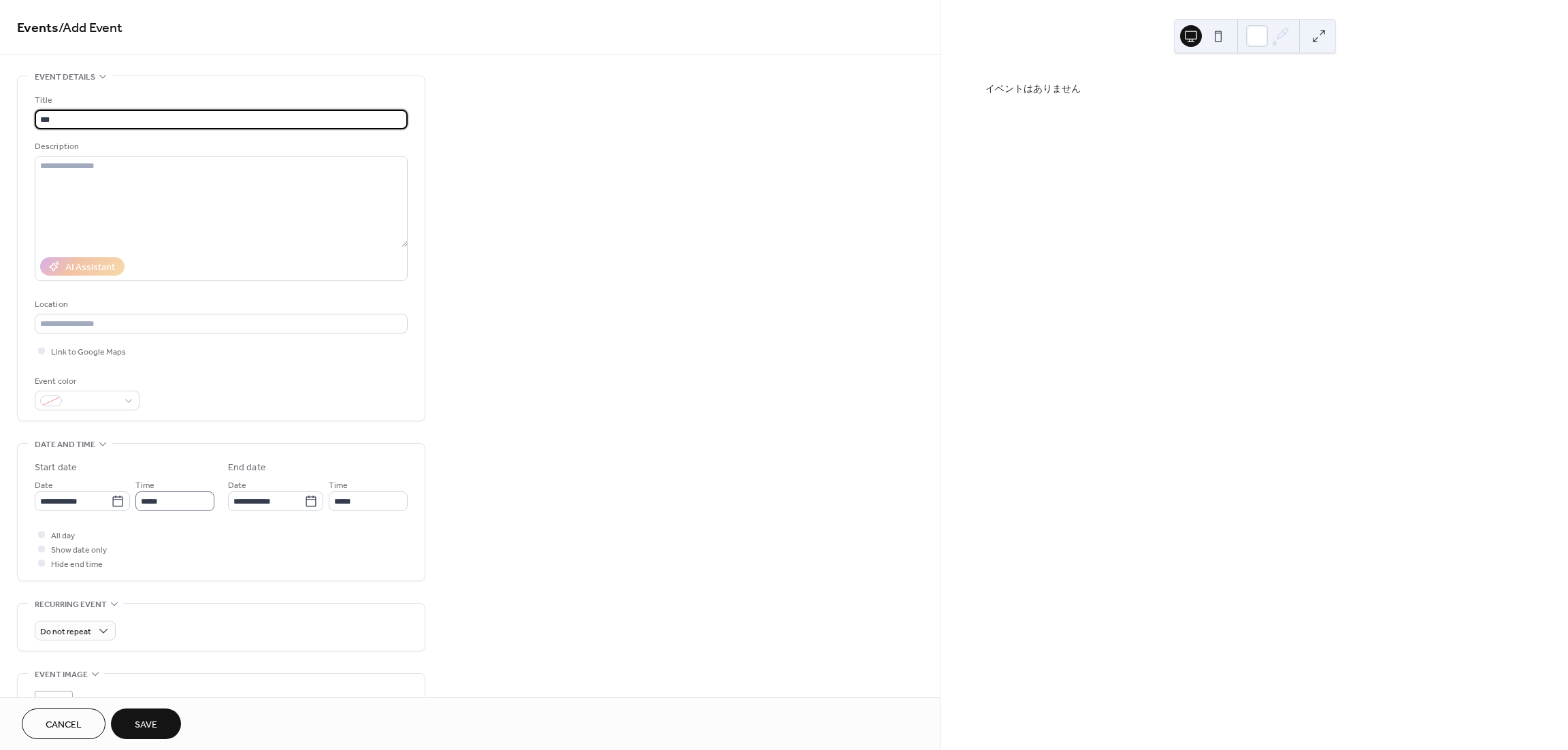 type on "***" 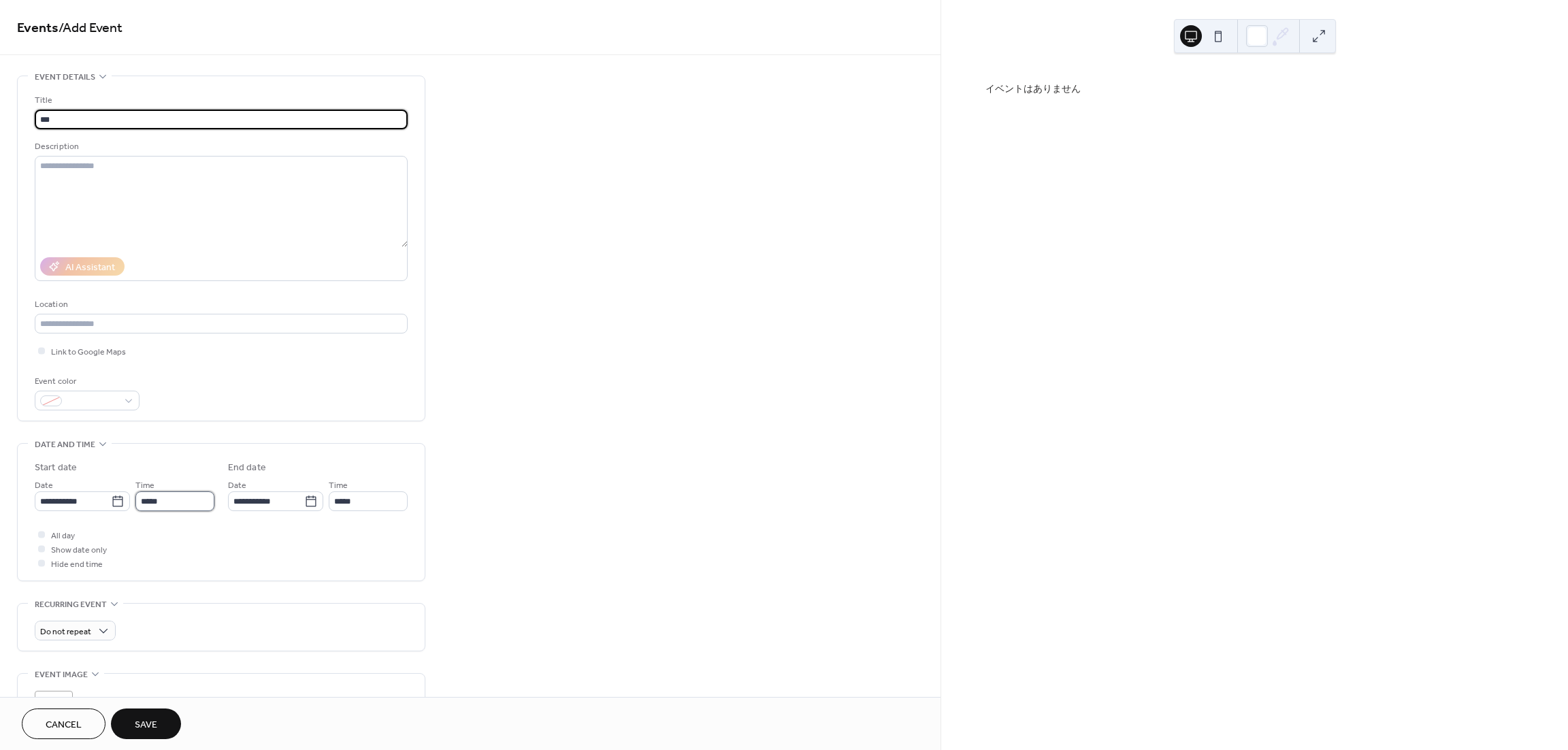 click on "*****" at bounding box center [175, 501] 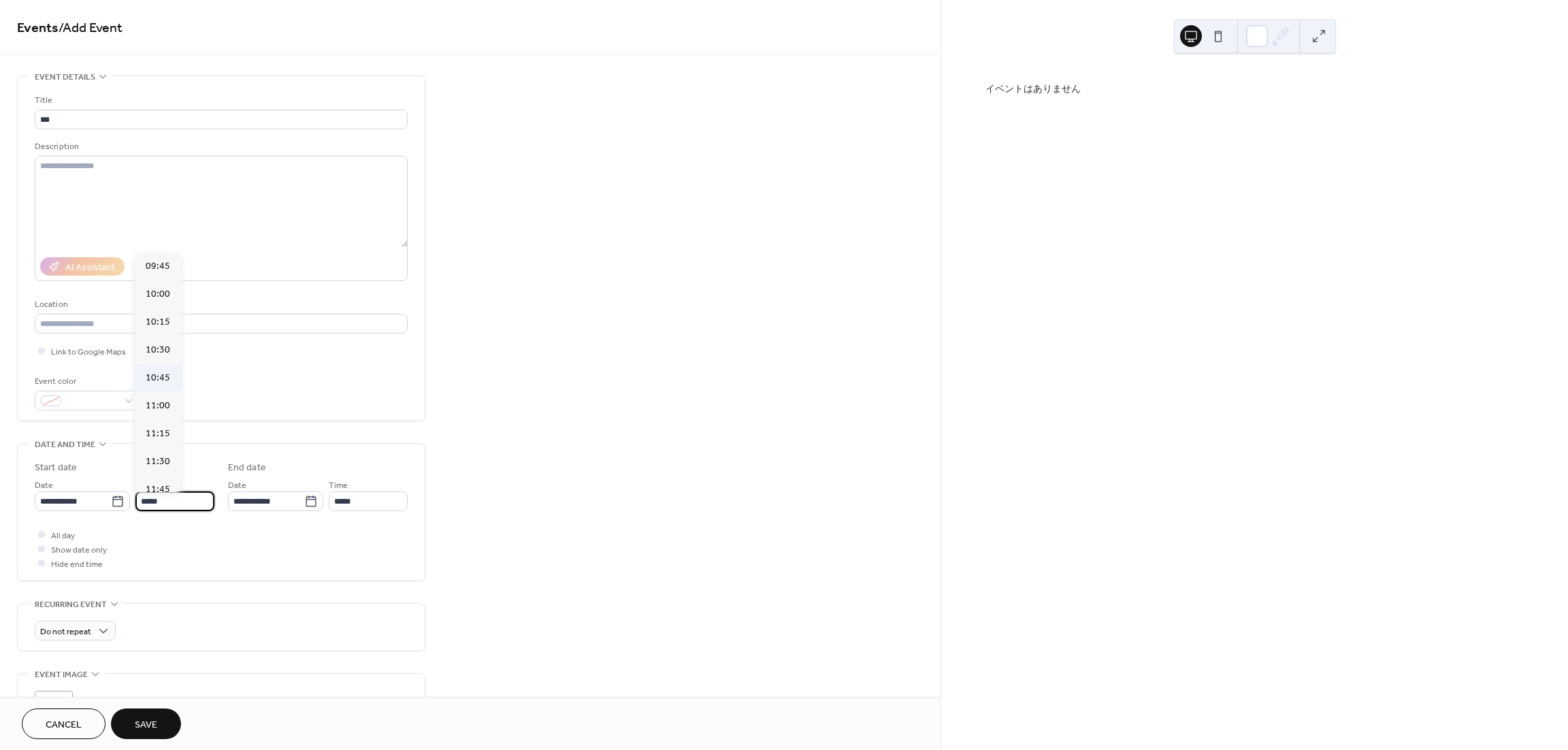 scroll, scrollTop: 1067, scrollLeft: 0, axis: vertical 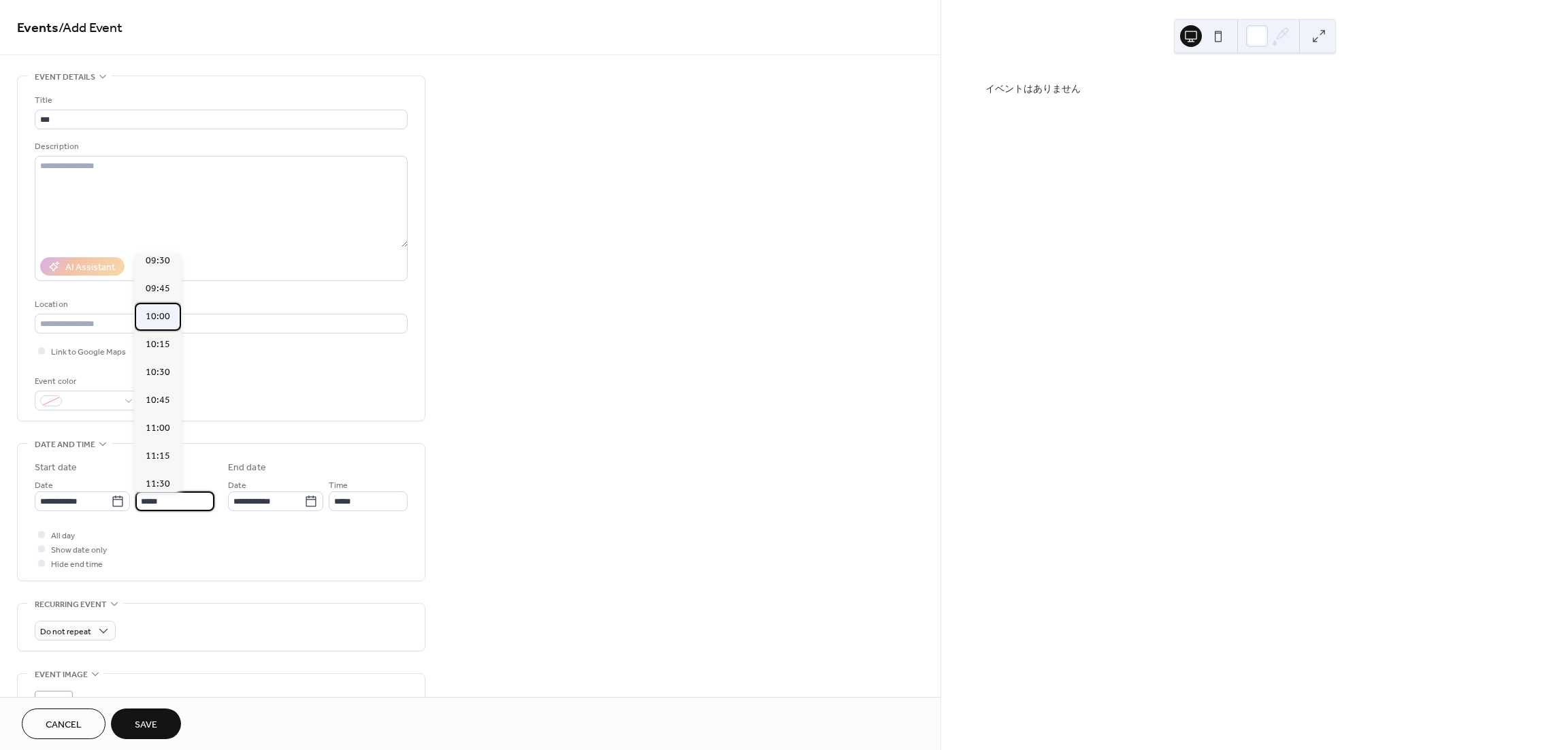 click on "10:00" at bounding box center (158, 316) 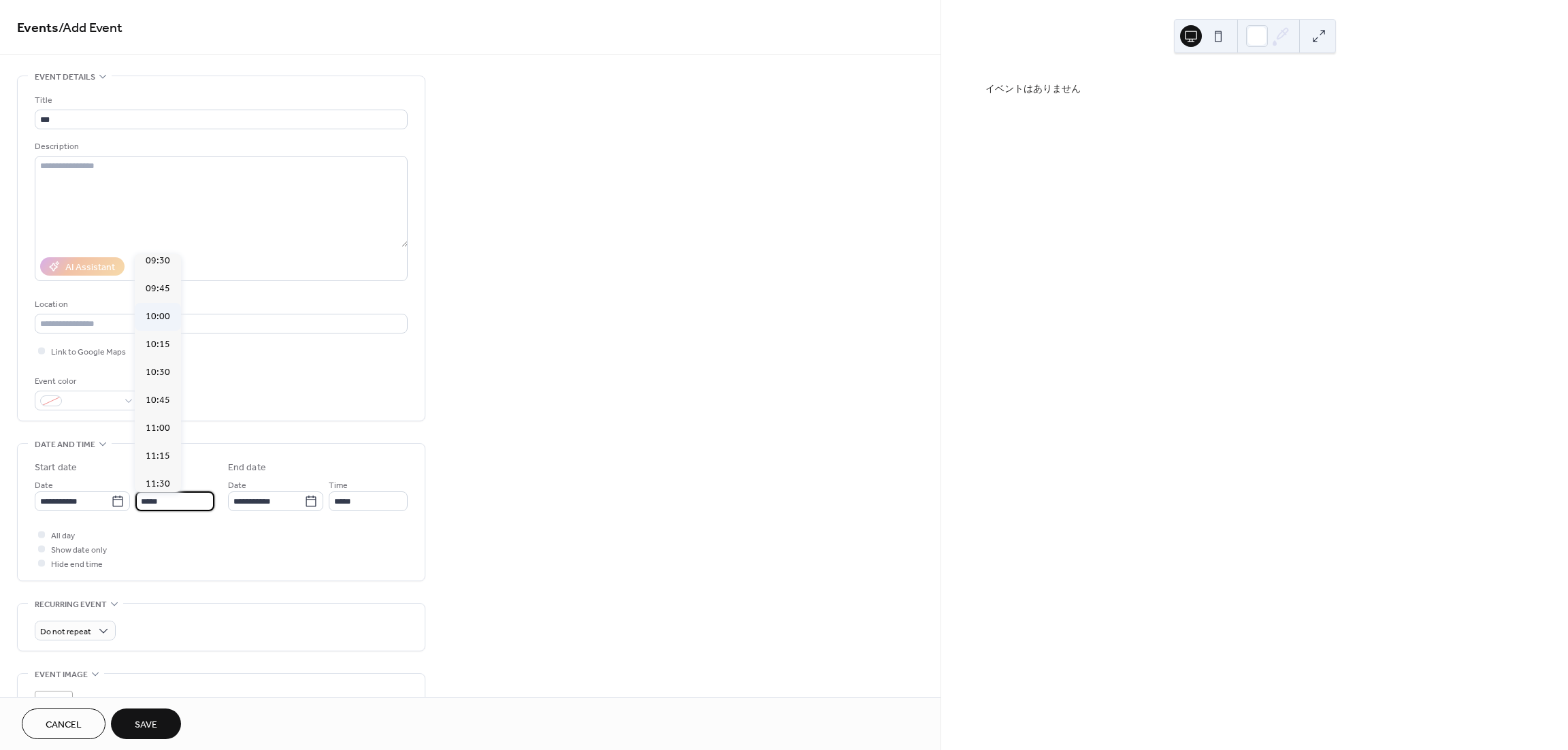 type on "*****" 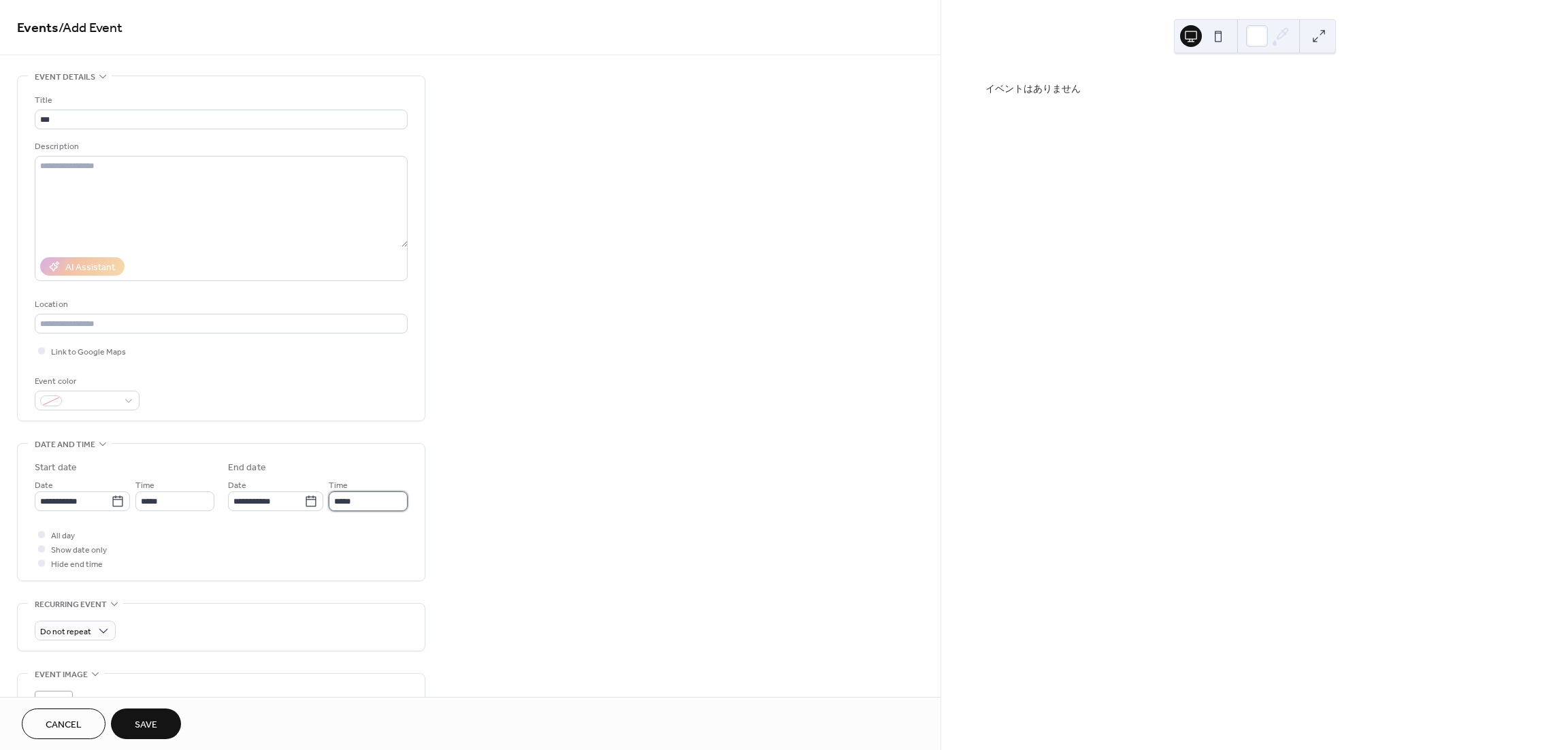 click on "*****" at bounding box center [368, 501] 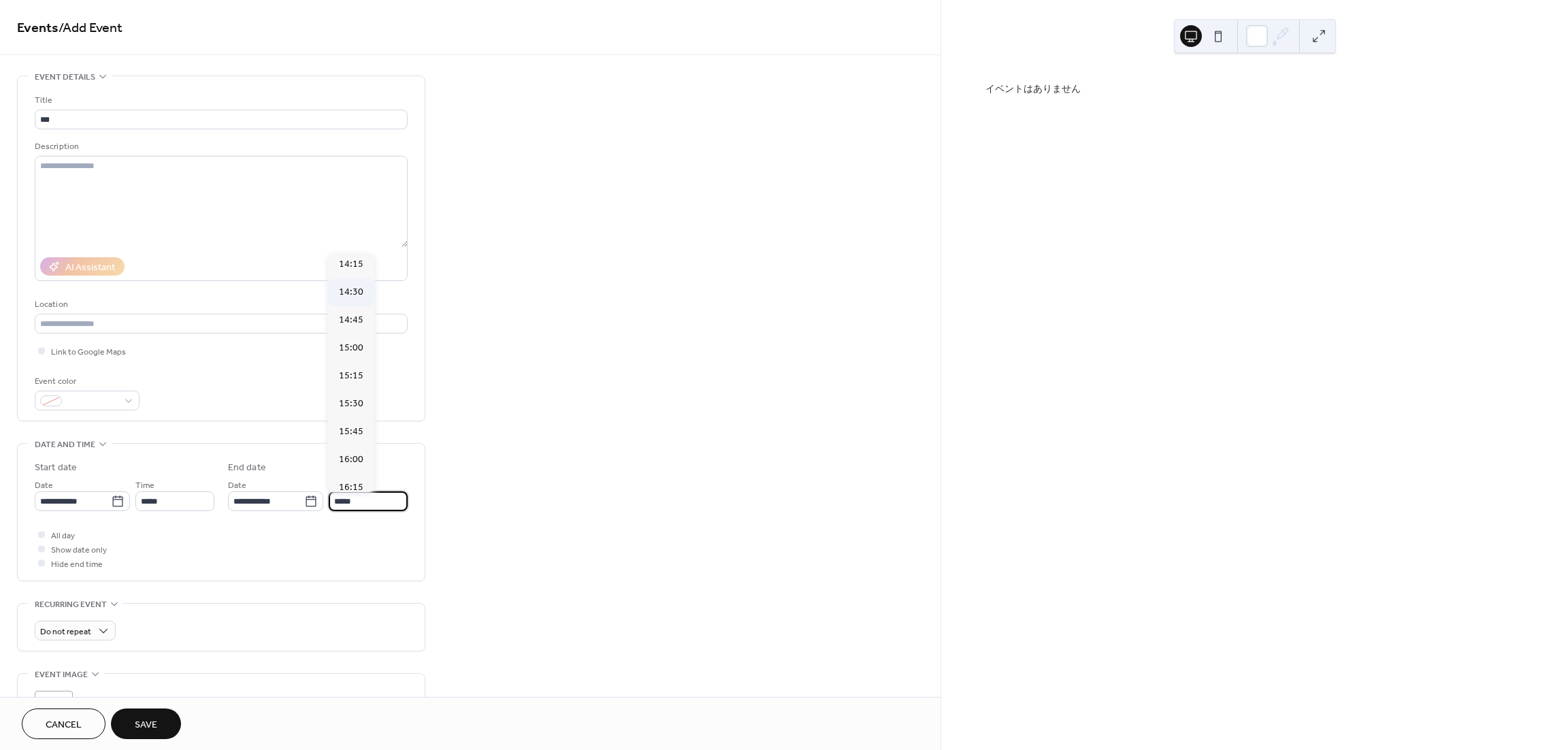 scroll, scrollTop: 453, scrollLeft: 0, axis: vertical 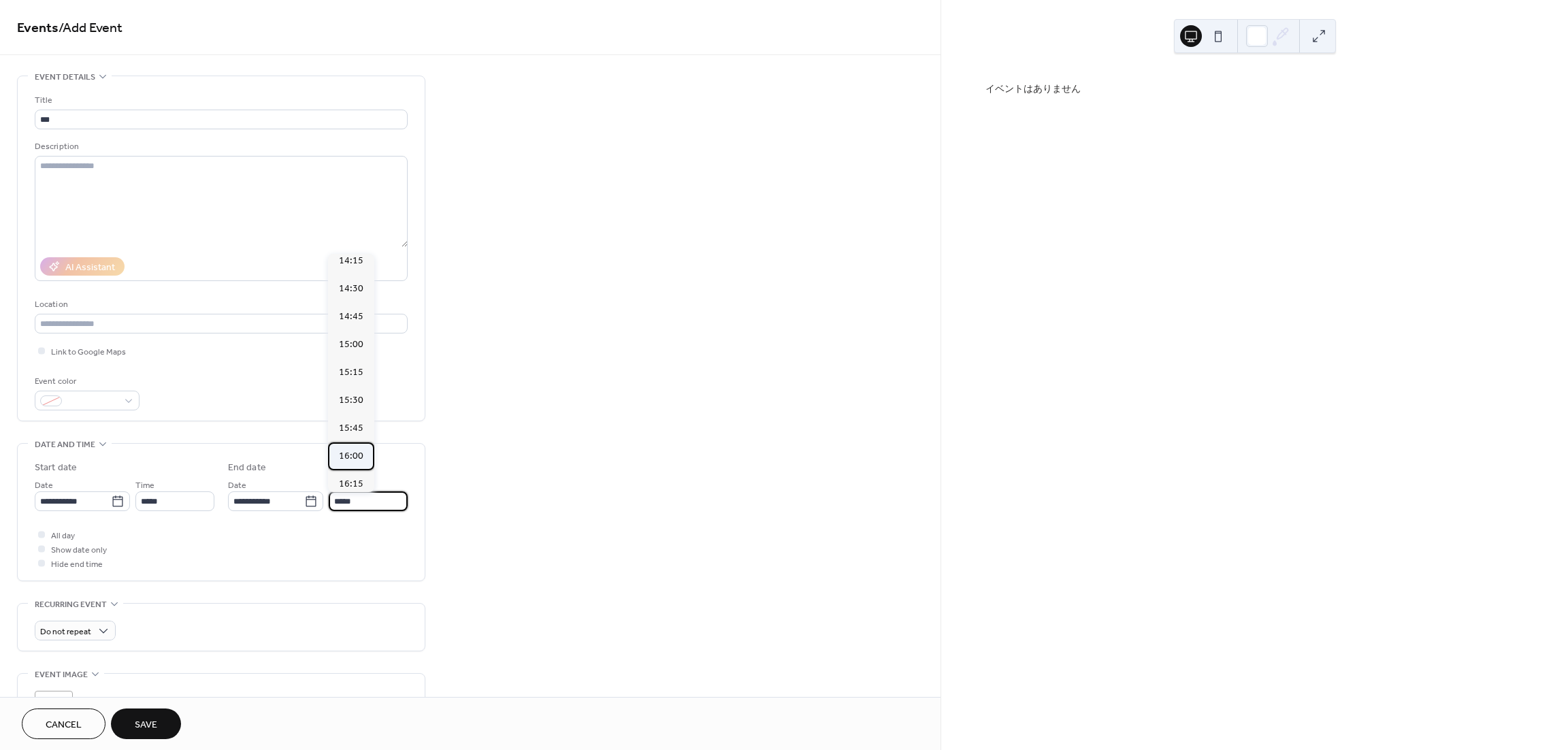 click on "16:00" at bounding box center [351, 456] 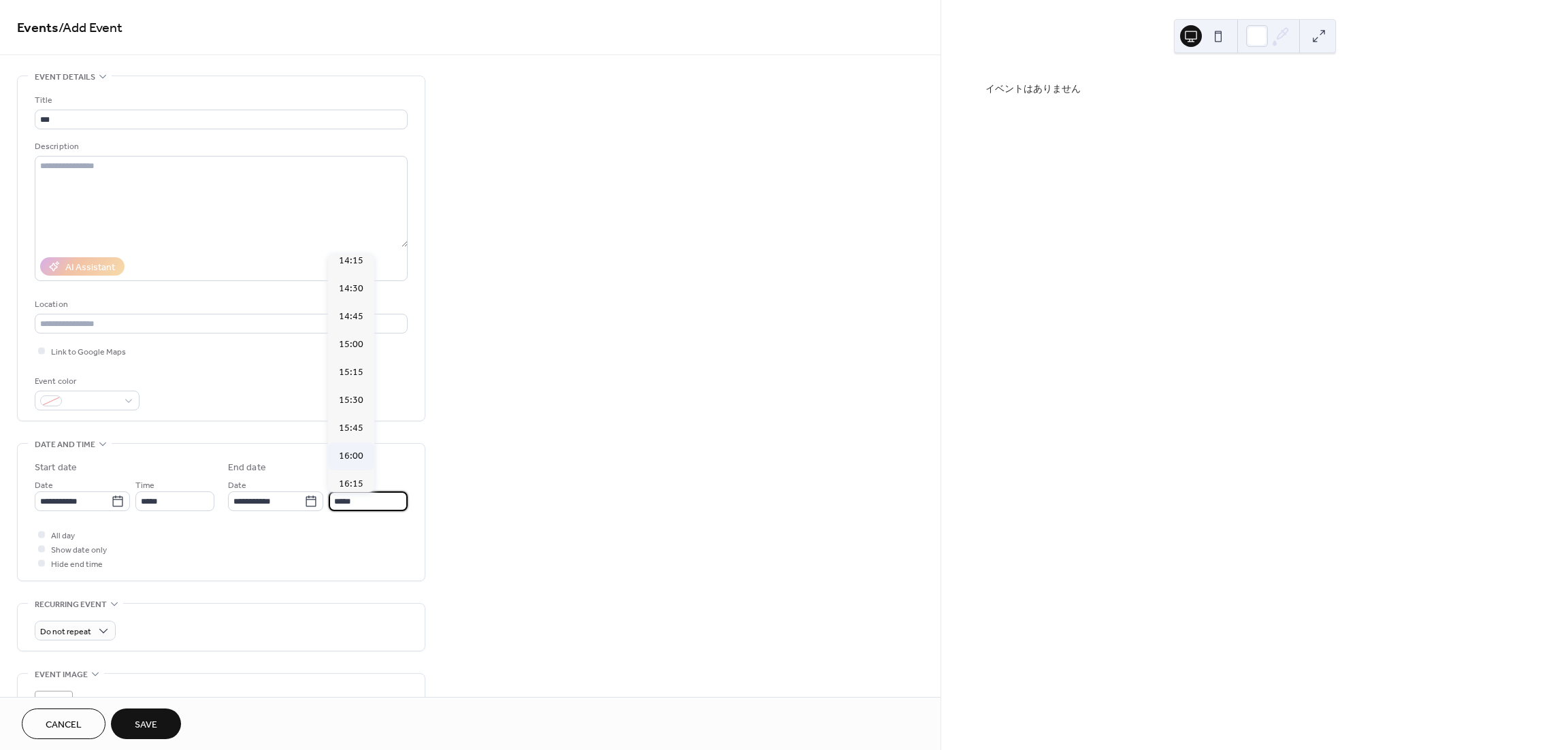 type on "*****" 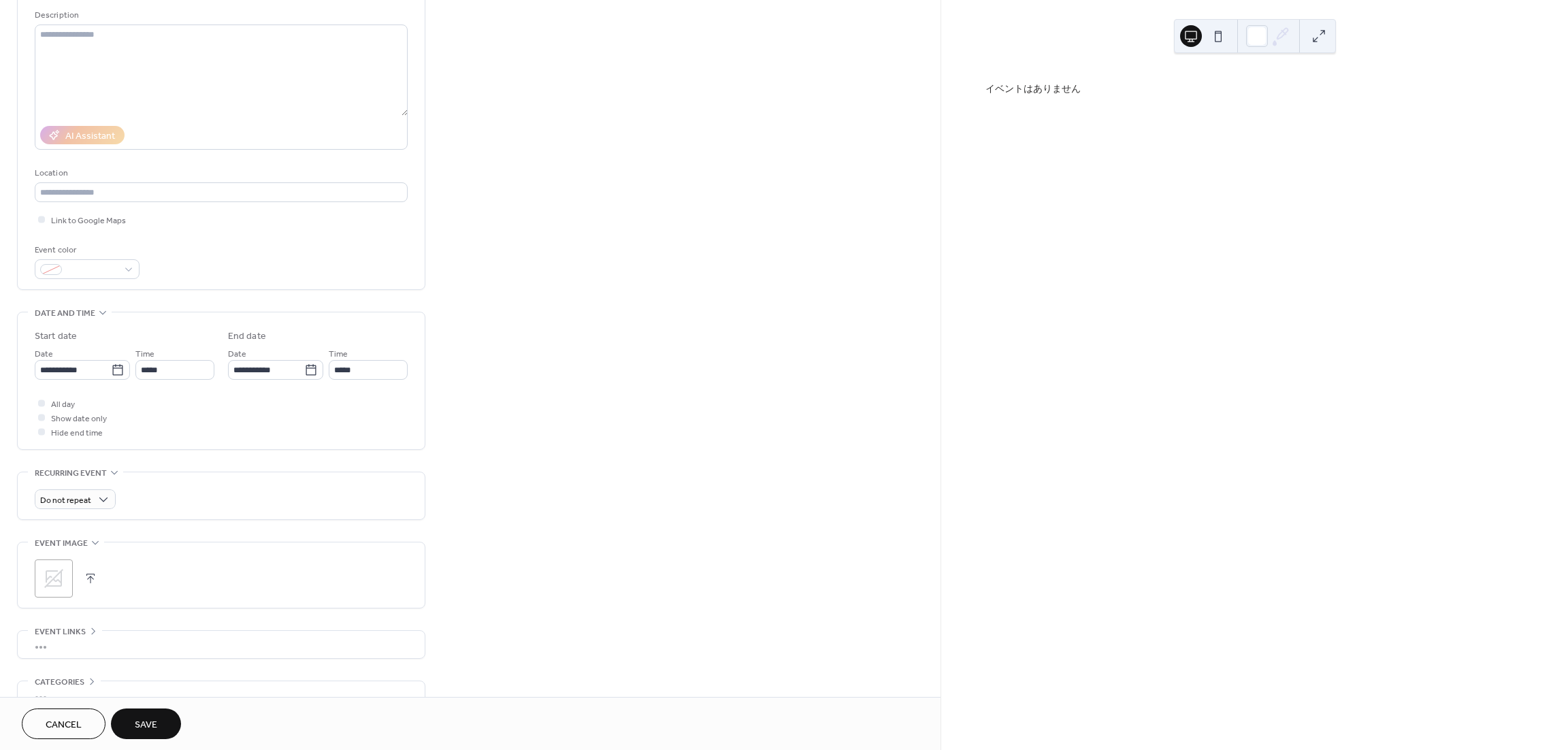 scroll, scrollTop: 181, scrollLeft: 0, axis: vertical 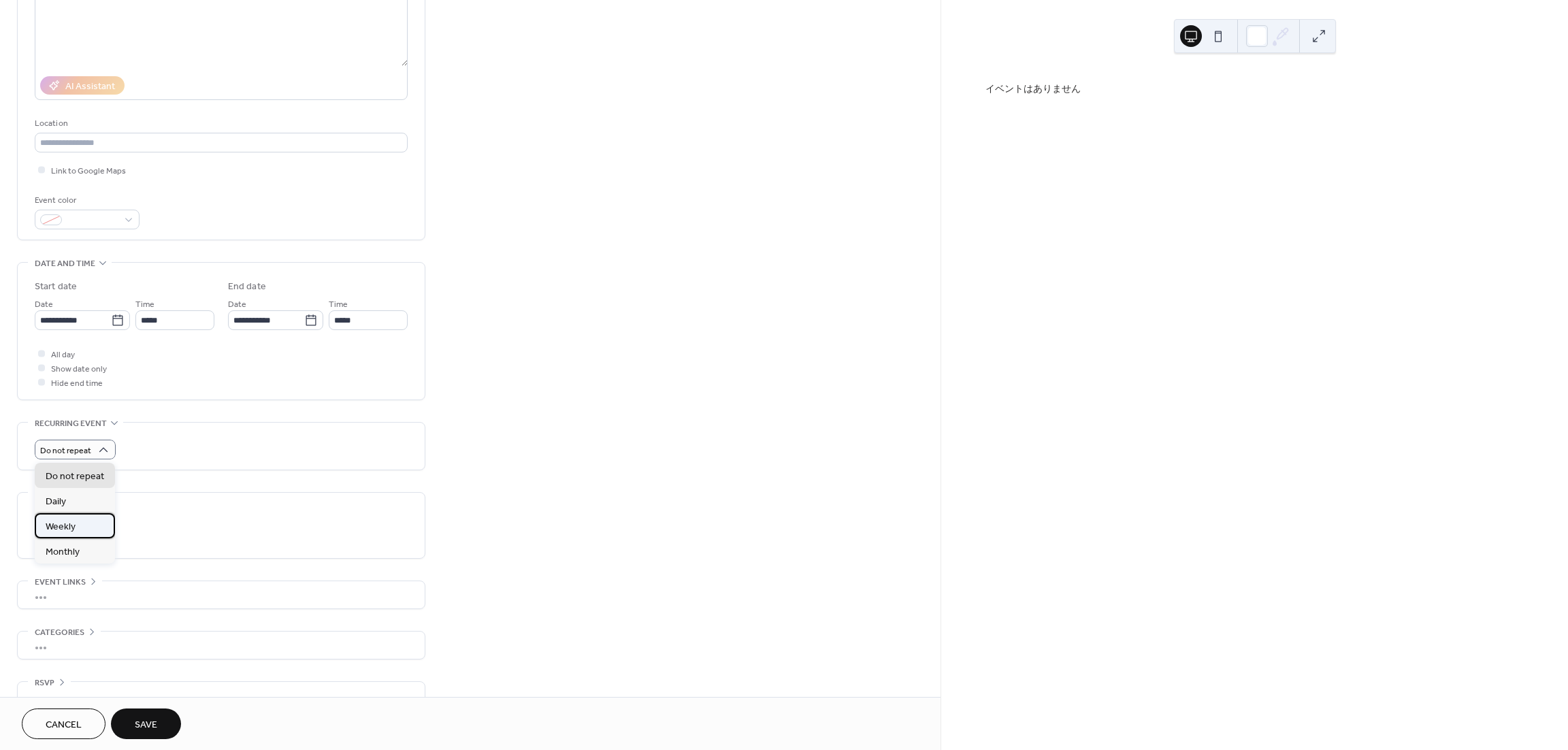 click on "Weekly" at bounding box center [75, 525] 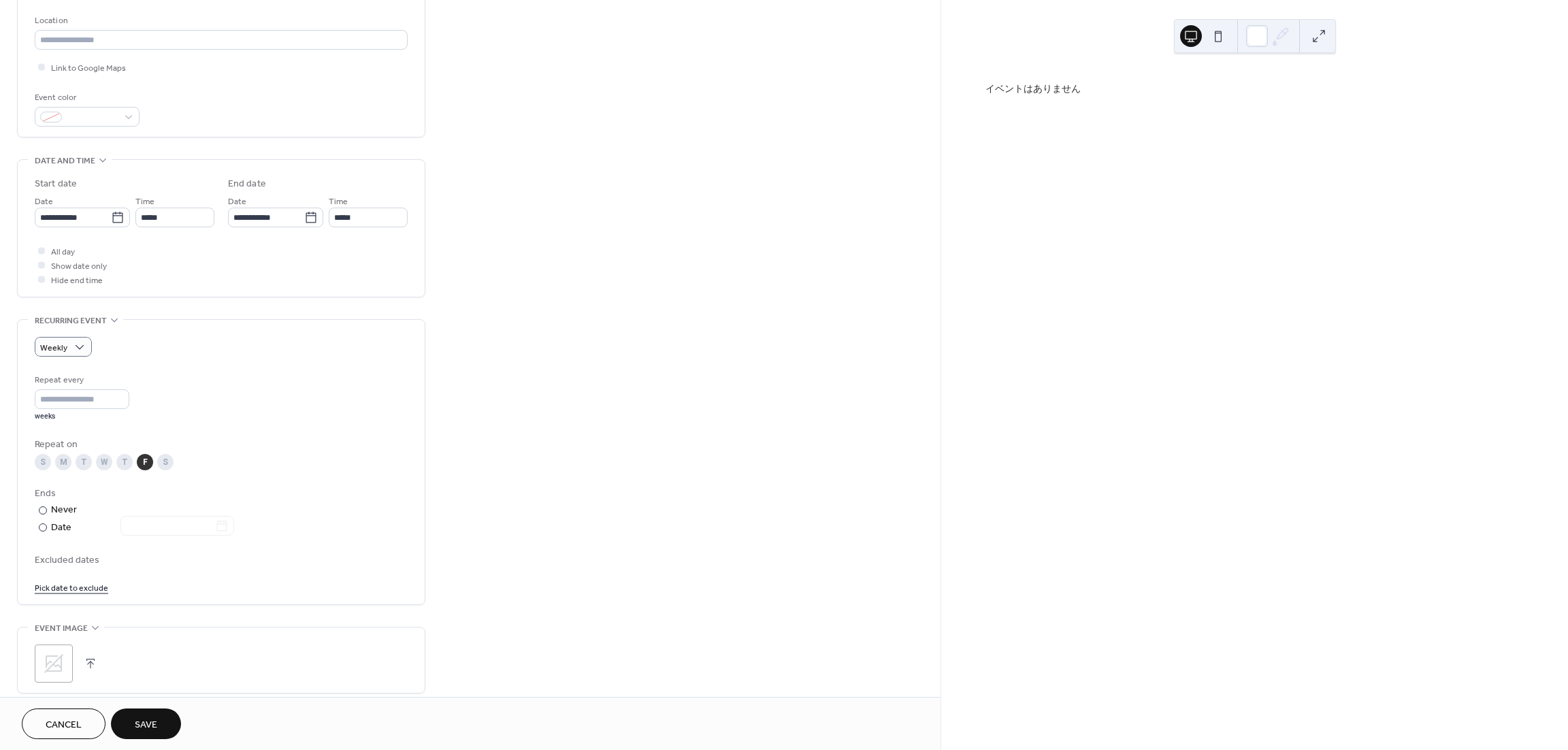 scroll, scrollTop: 363, scrollLeft: 0, axis: vertical 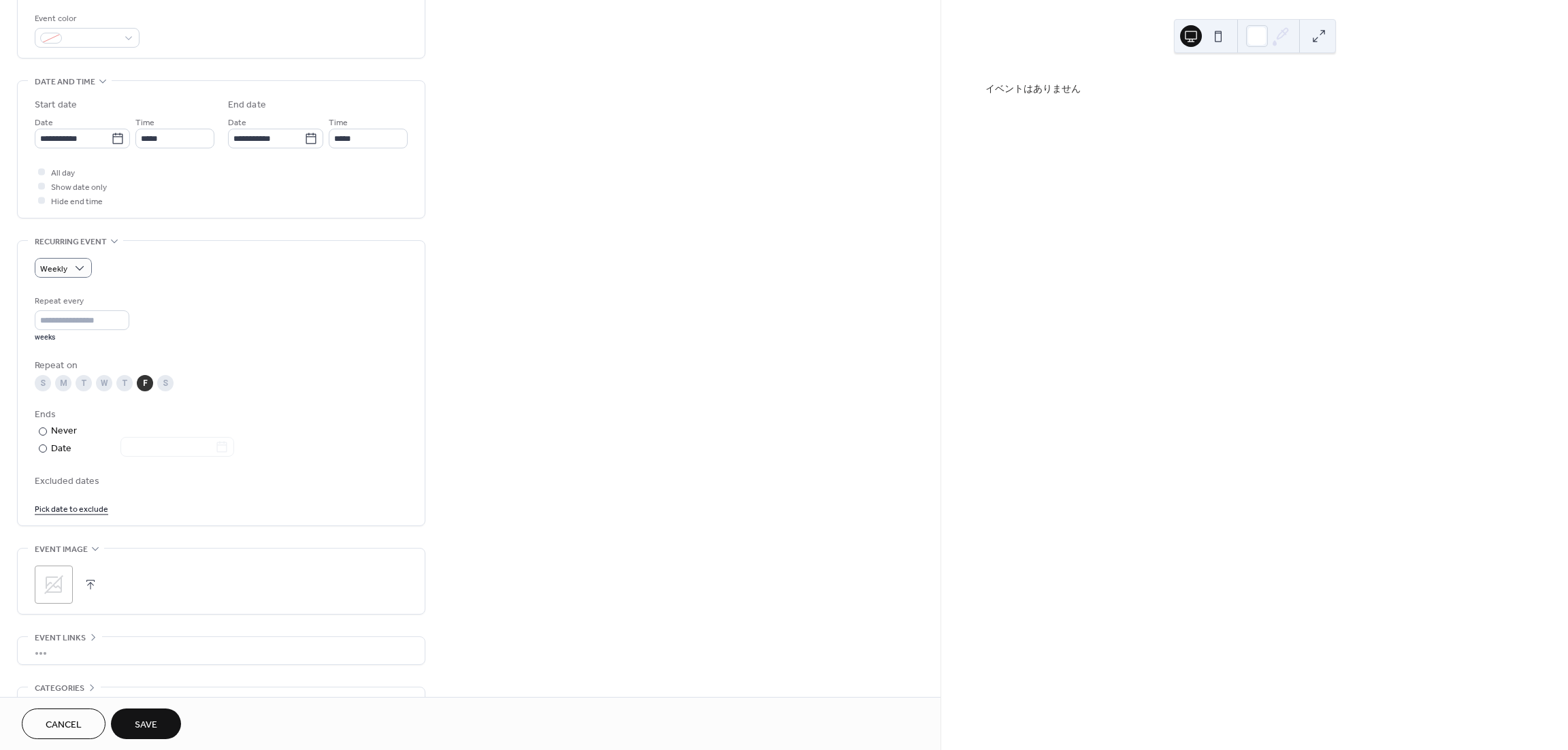 click on "S" at bounding box center [165, 383] 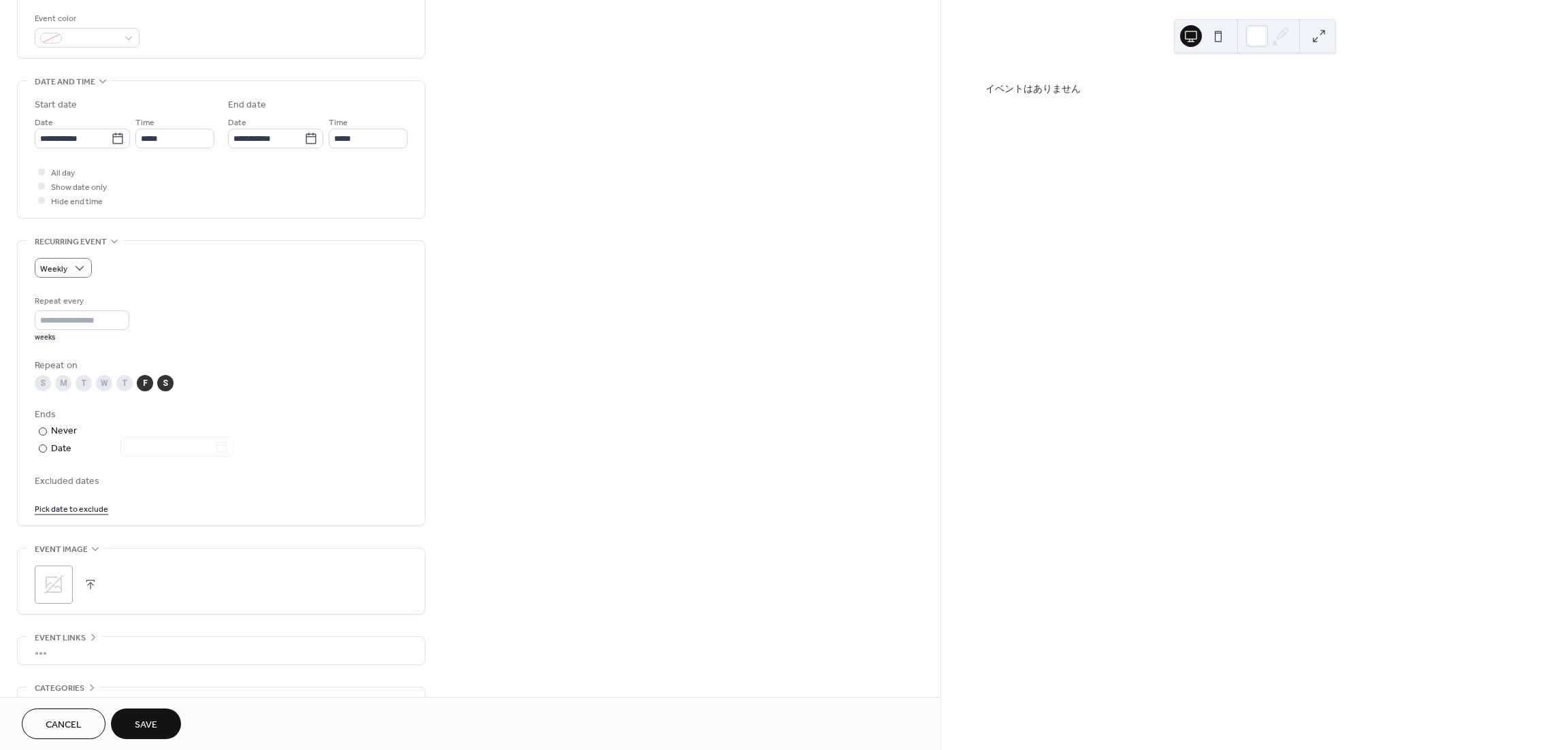 click on "S" at bounding box center (43, 383) 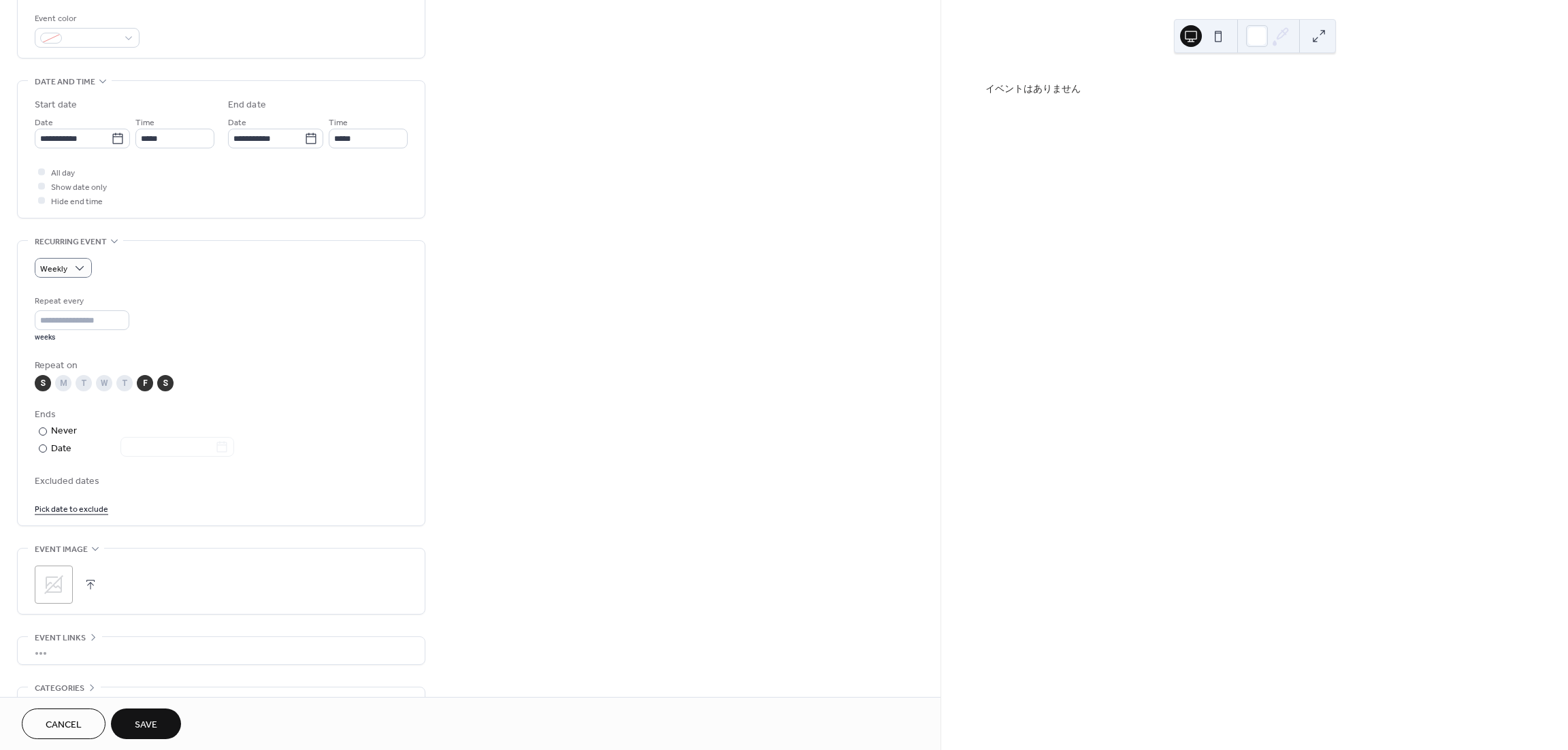 click on "M" at bounding box center [63, 383] 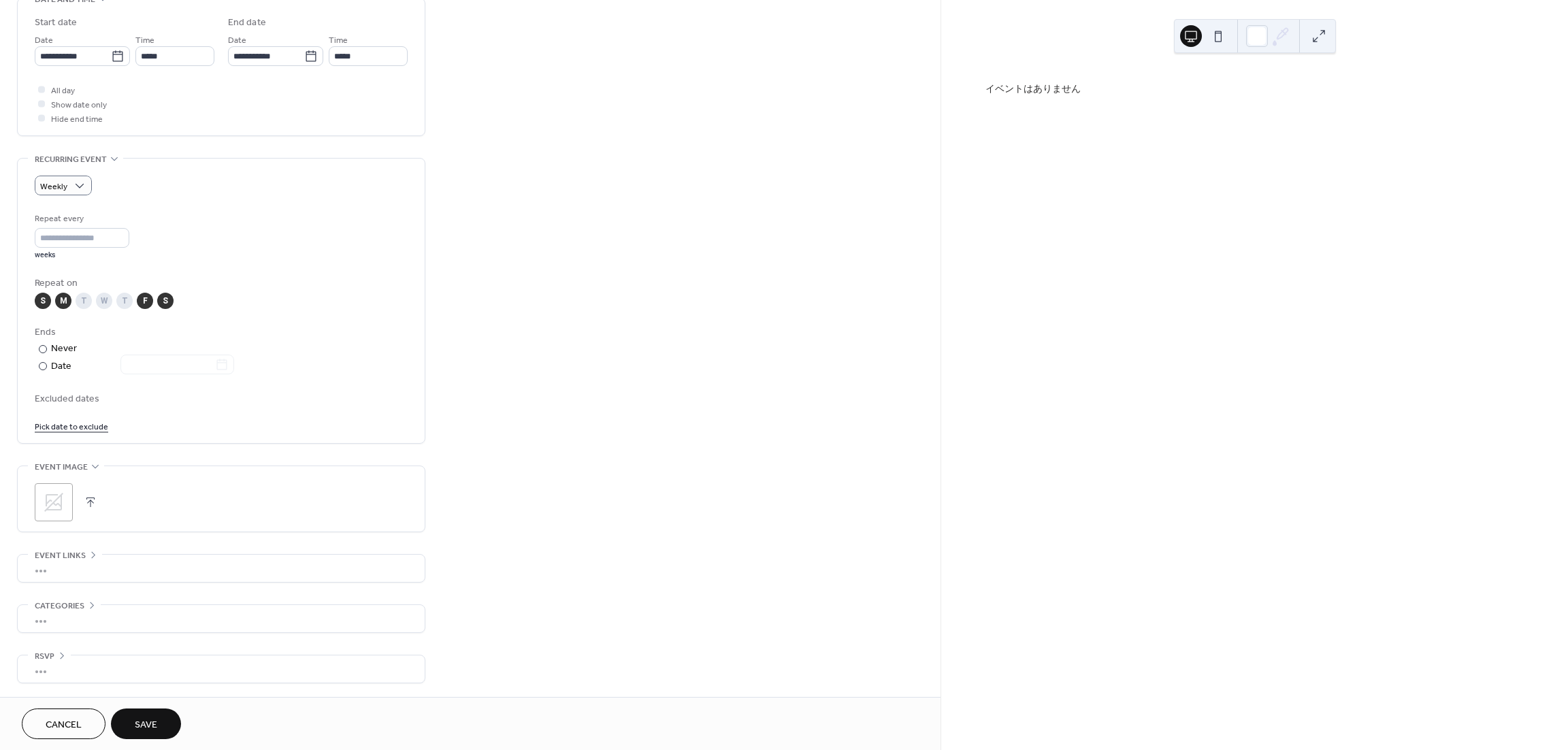 scroll, scrollTop: 449, scrollLeft: 0, axis: vertical 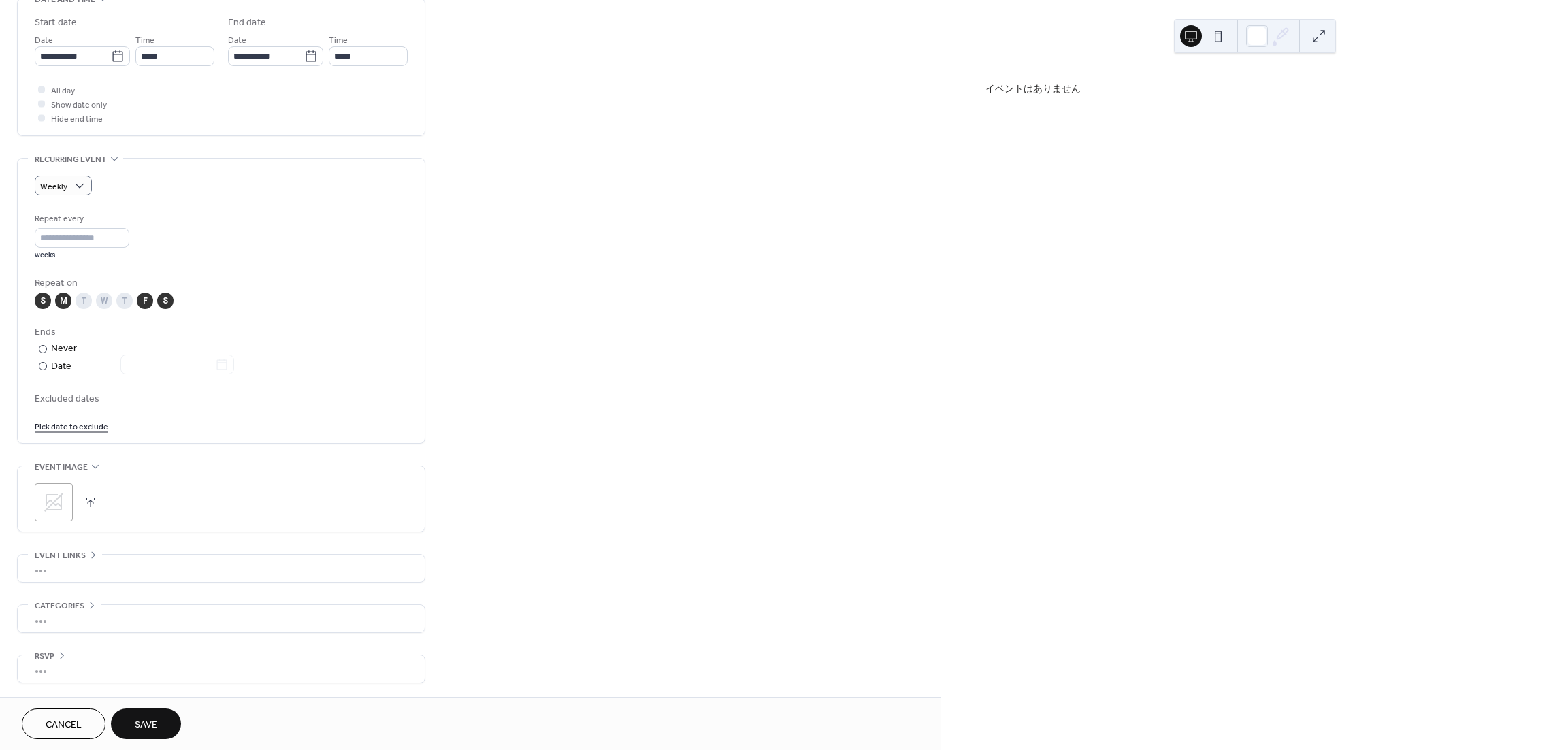 click on "Save" at bounding box center [146, 725] 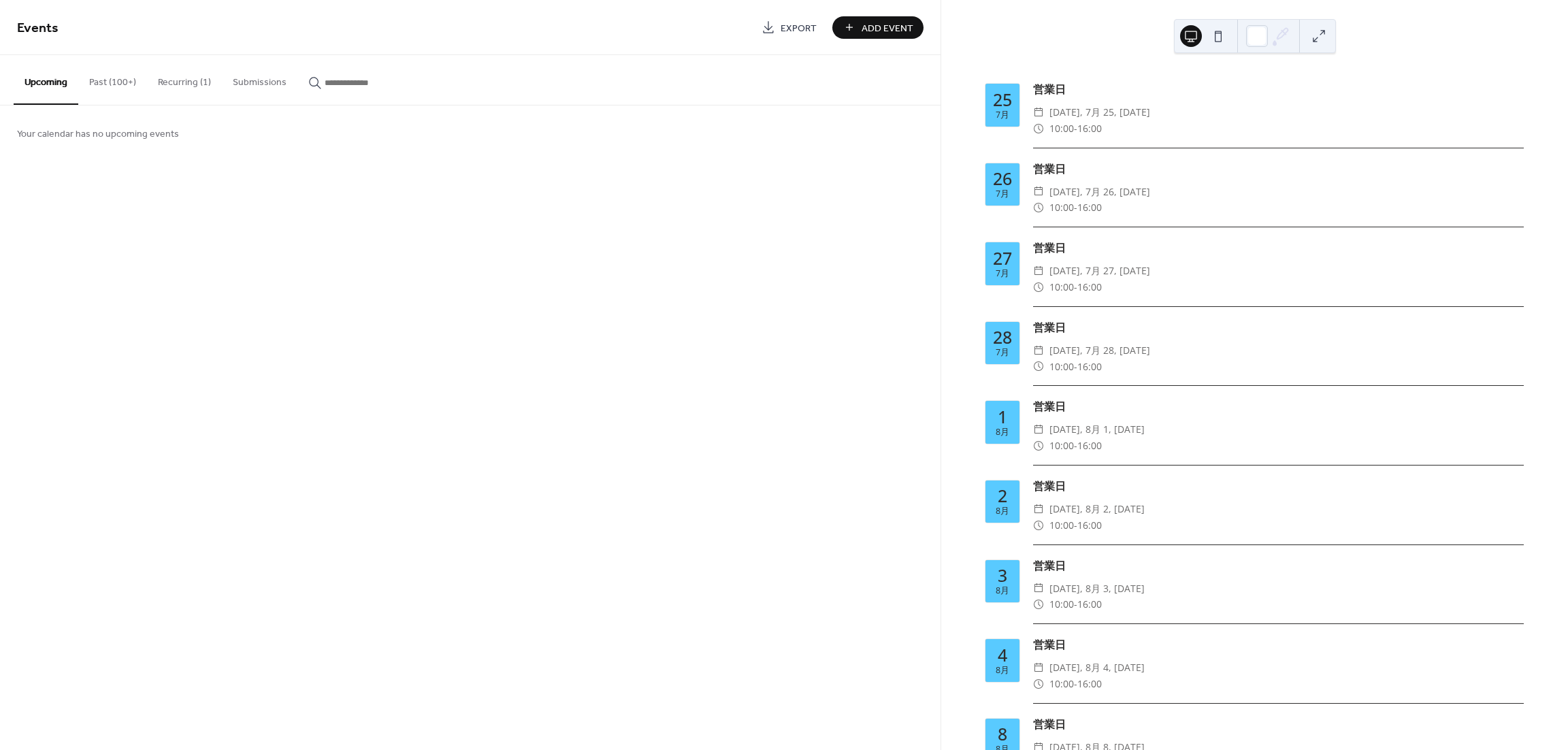 scroll, scrollTop: 50, scrollLeft: 0, axis: vertical 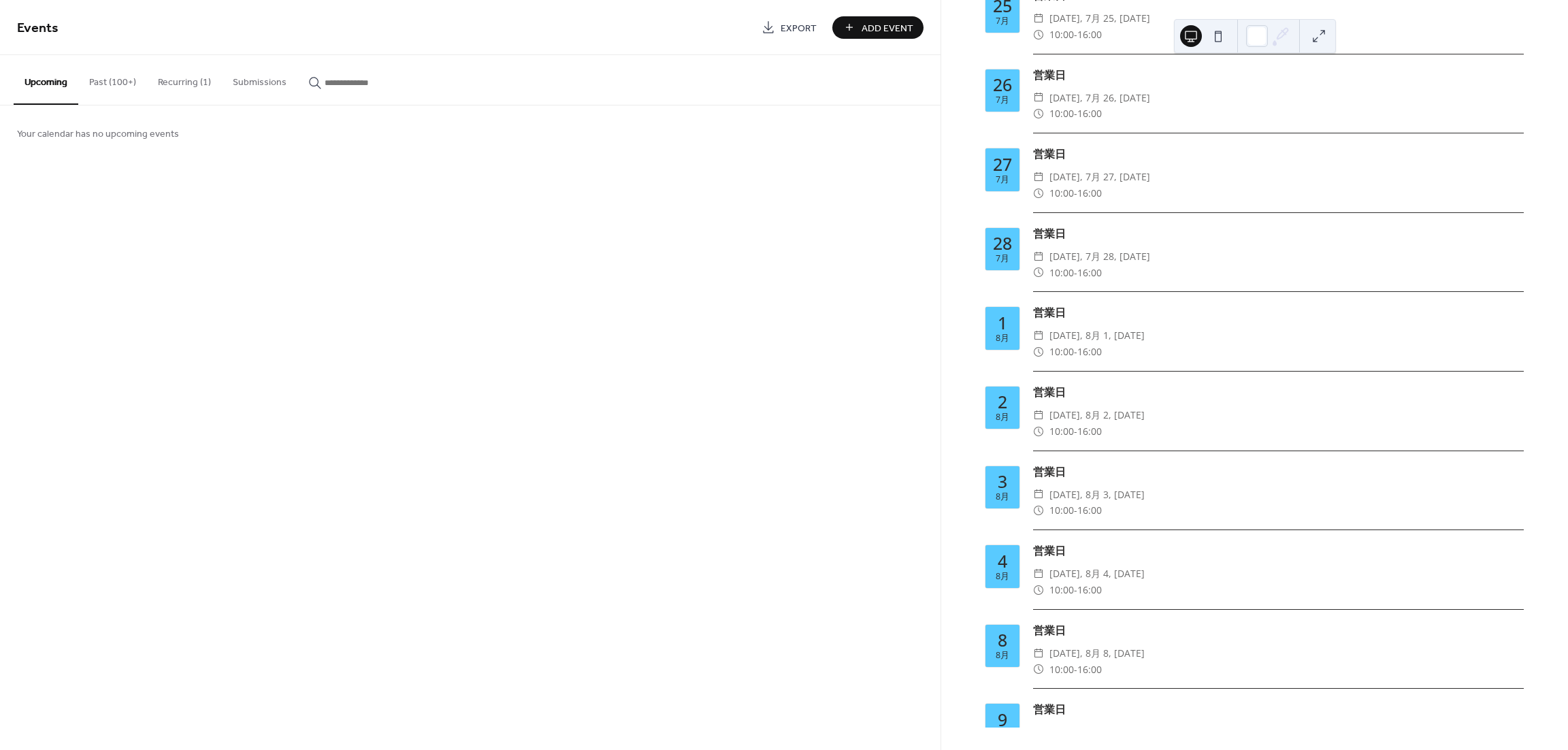 click on "Recurring (1)" at bounding box center (184, 79) 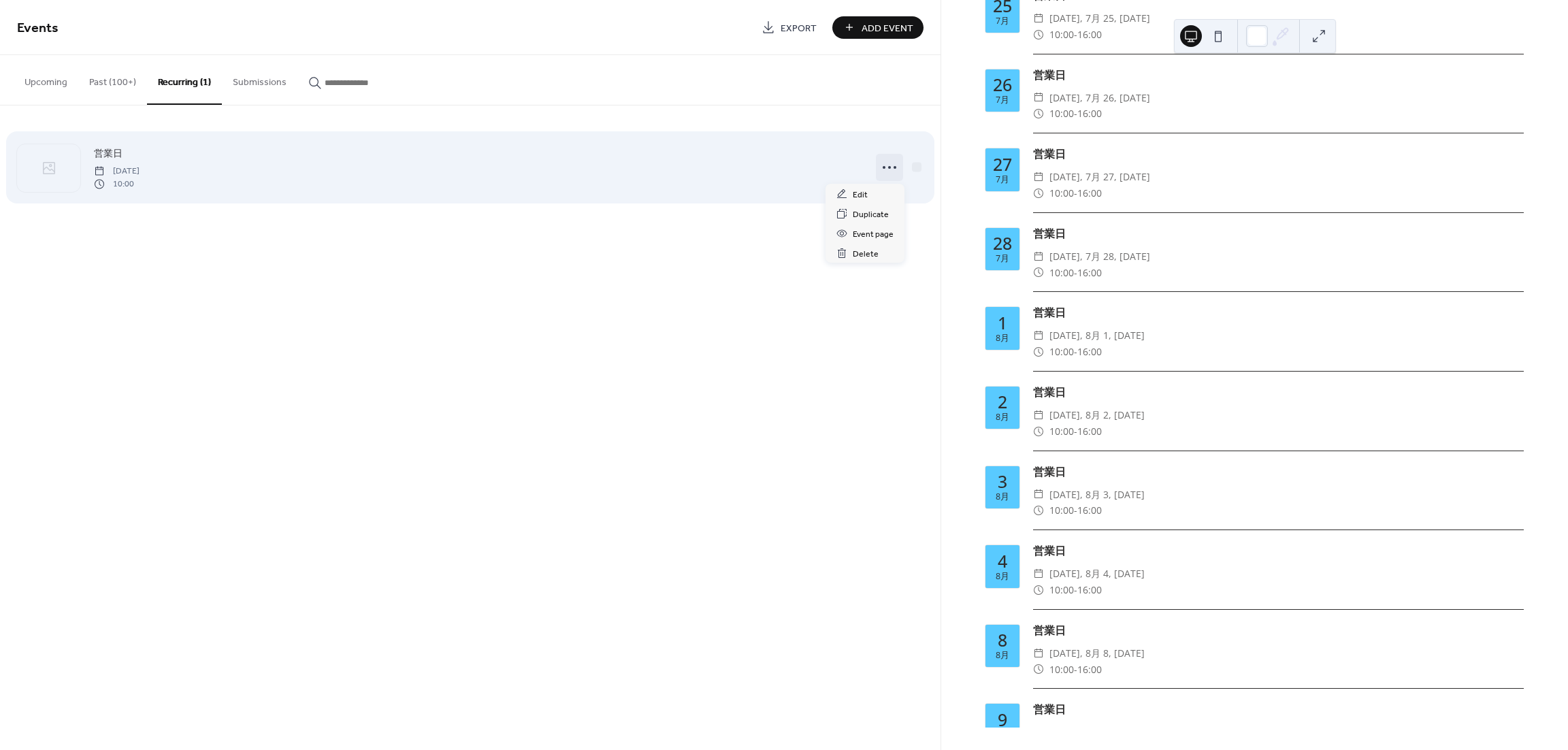click 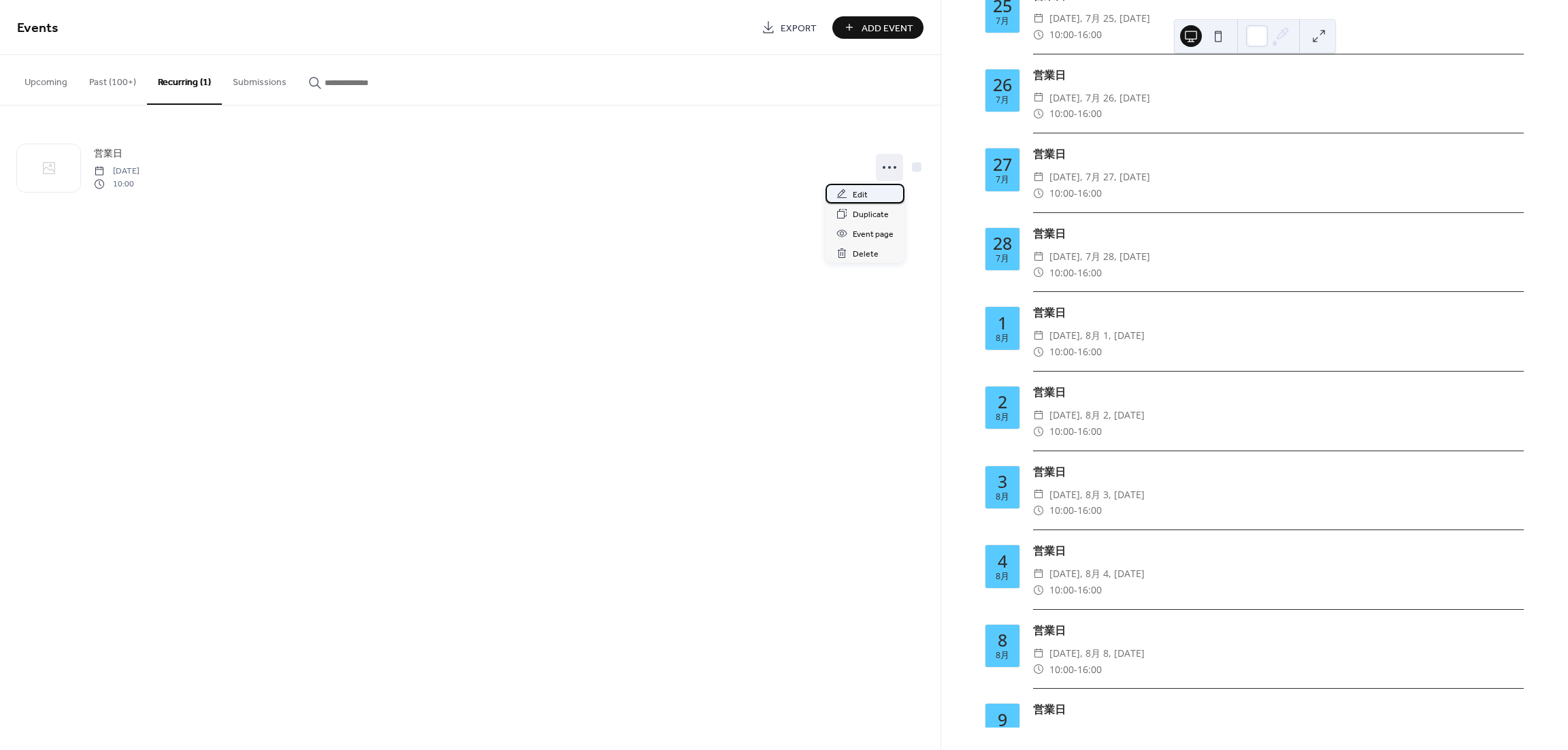 click on "Edit" at bounding box center (865, 193) 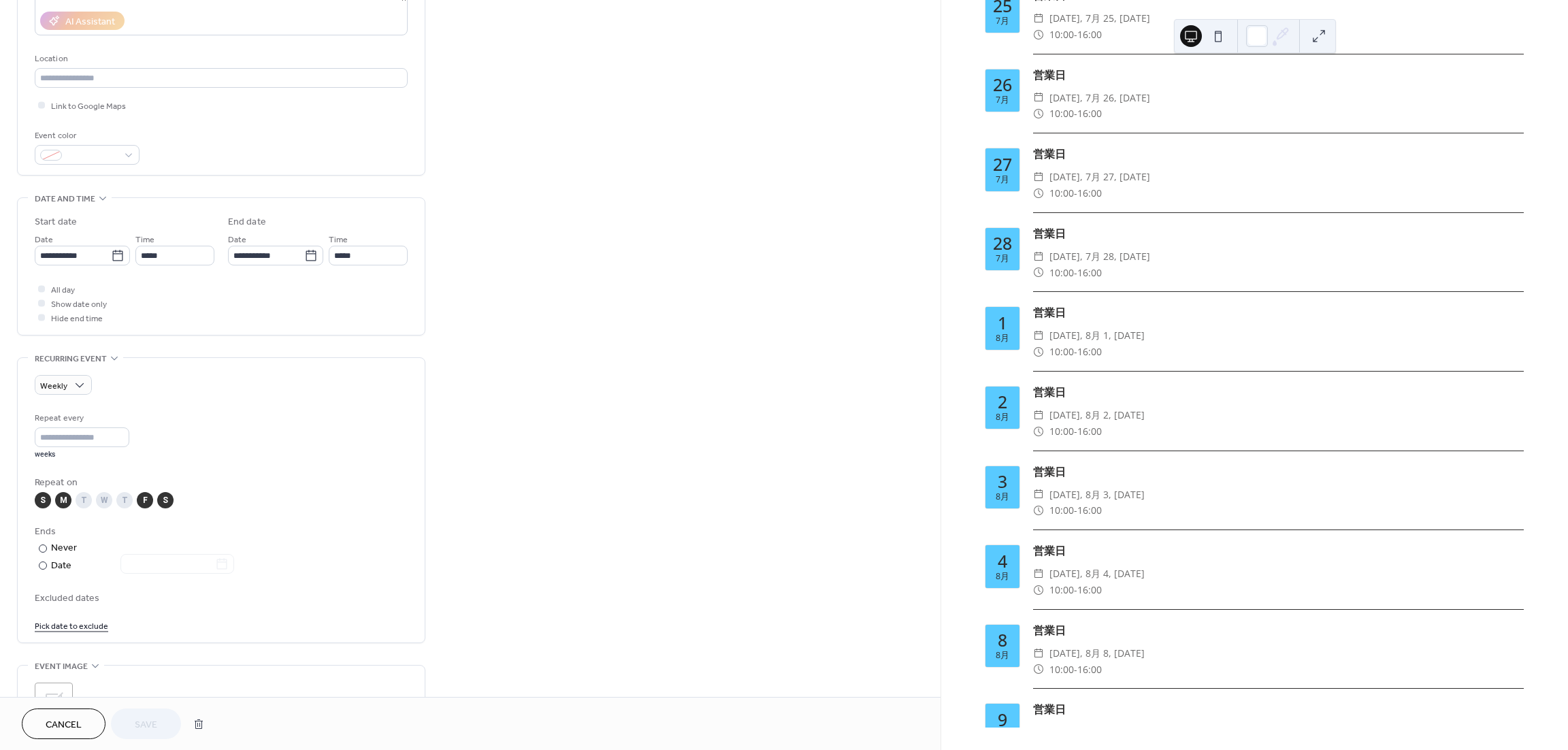 scroll, scrollTop: 0, scrollLeft: 0, axis: both 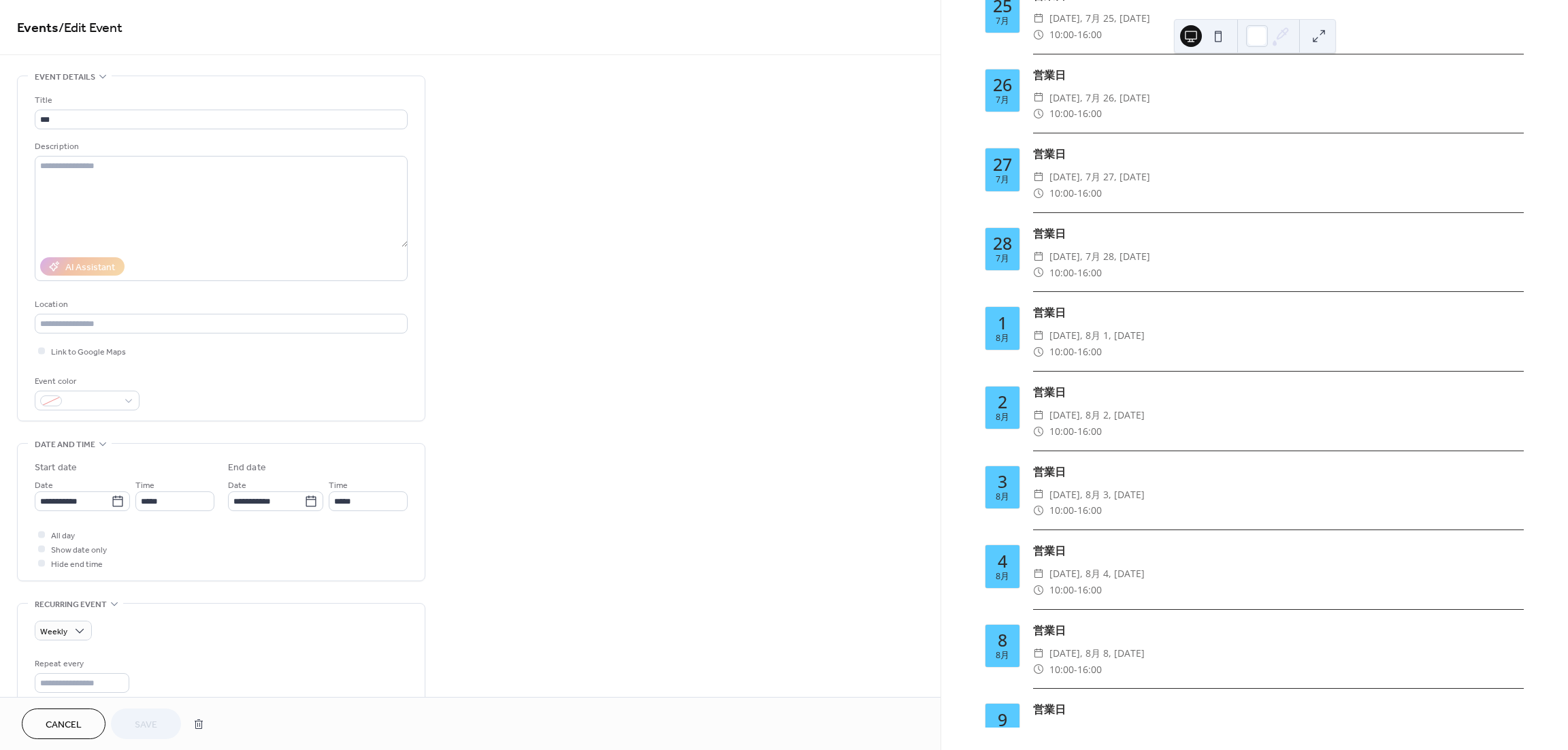 click on "Cancel" at bounding box center (63, 725) 